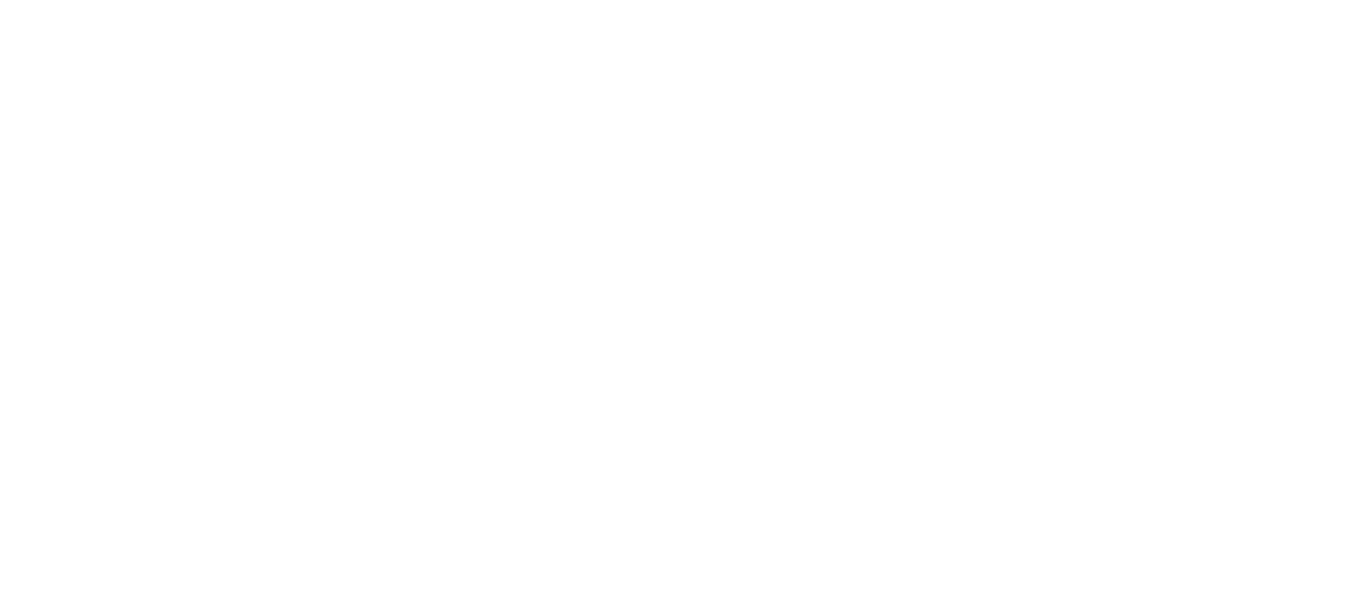 scroll, scrollTop: 0, scrollLeft: 0, axis: both 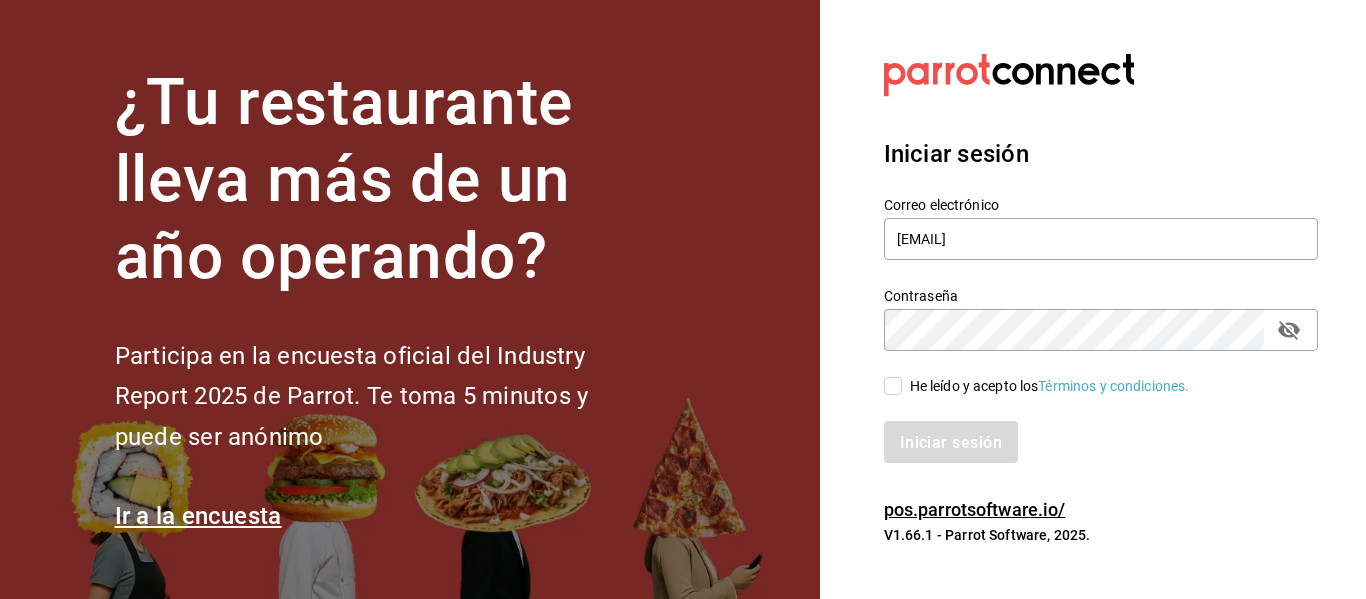 click on "He leído y acepto los  Términos y condiciones." at bounding box center [893, 386] 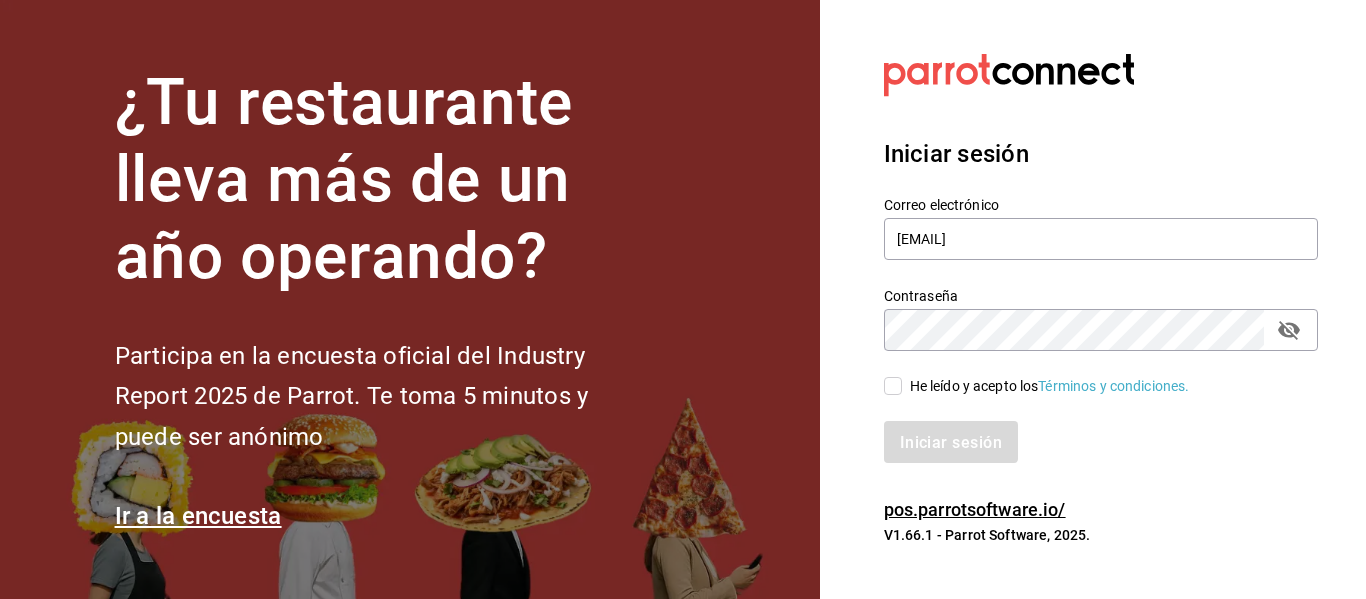 checkbox on "true" 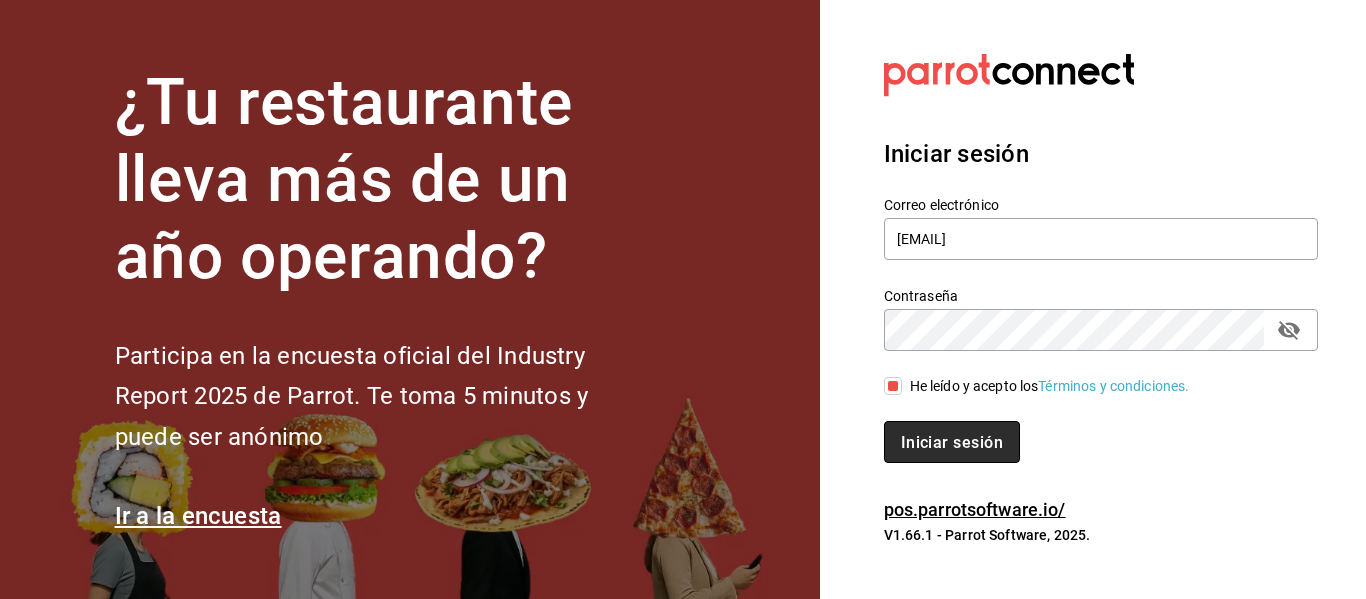 click on "Iniciar sesión" at bounding box center (952, 441) 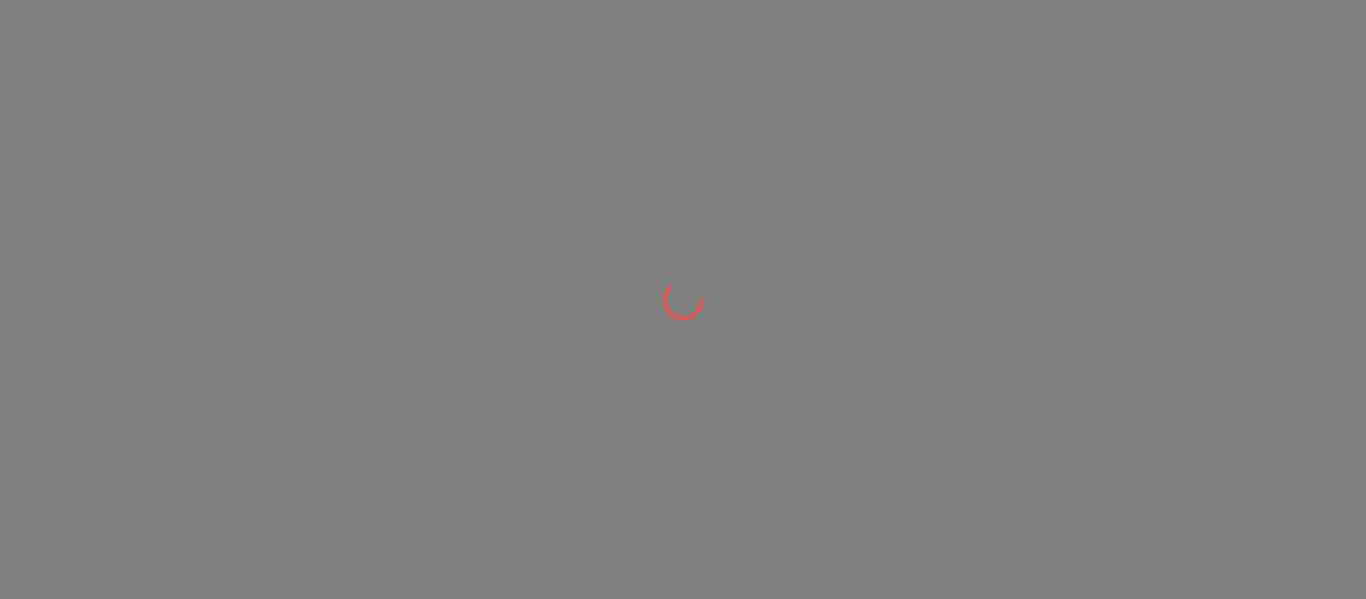scroll, scrollTop: 0, scrollLeft: 0, axis: both 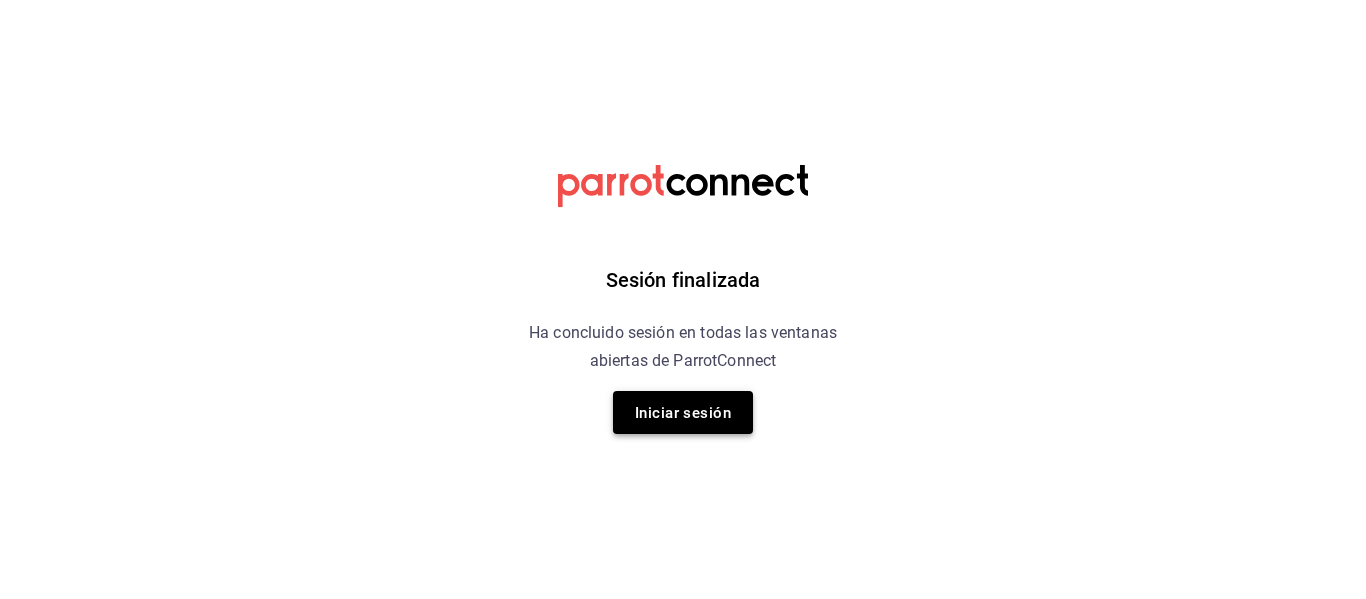 click on "Iniciar sesión" at bounding box center [683, 413] 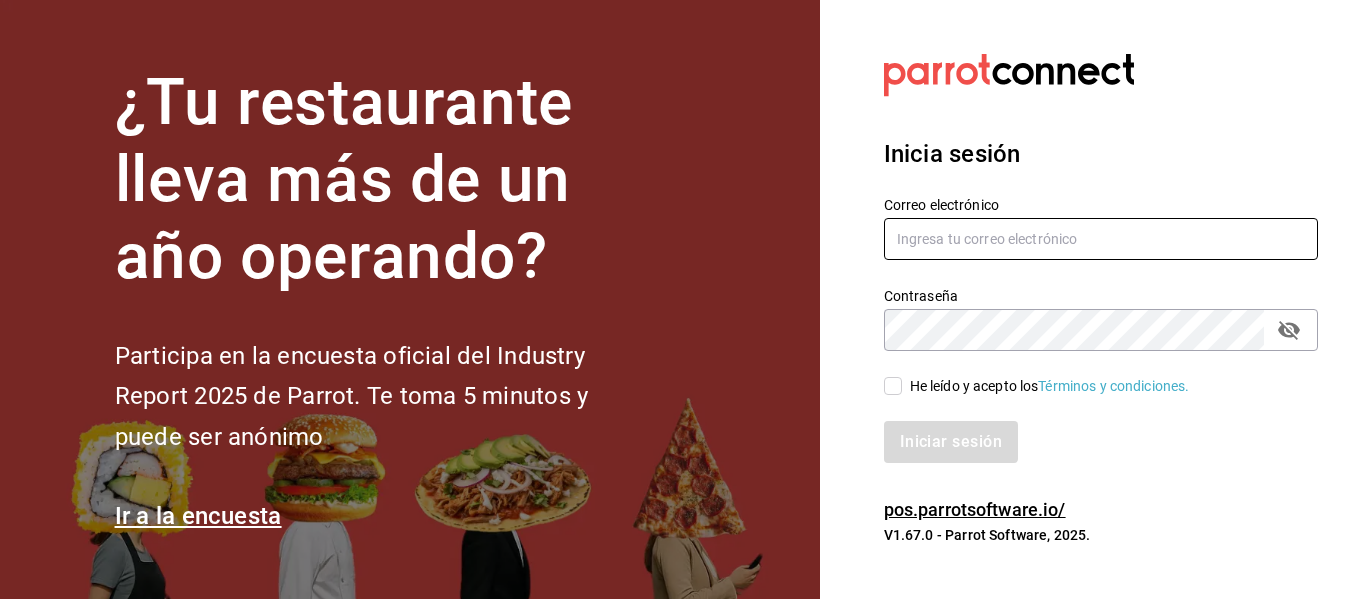 type on "hola@aderezocrea.com" 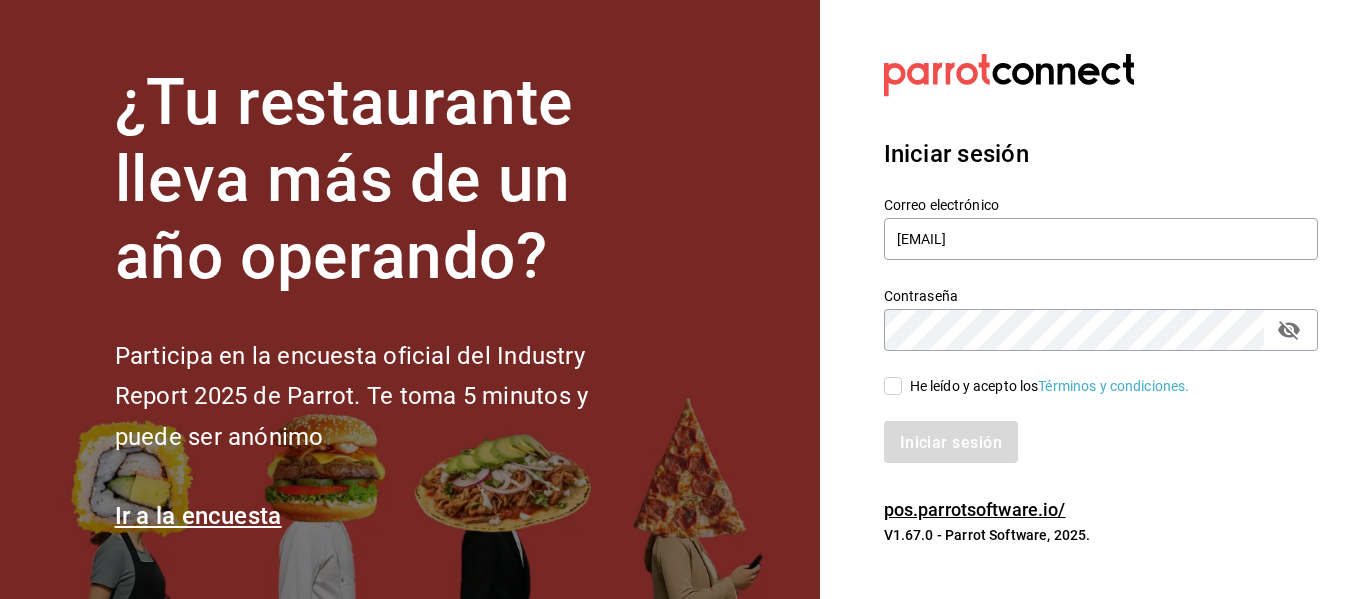 click on "He leído y acepto los  Términos y condiciones." at bounding box center (893, 386) 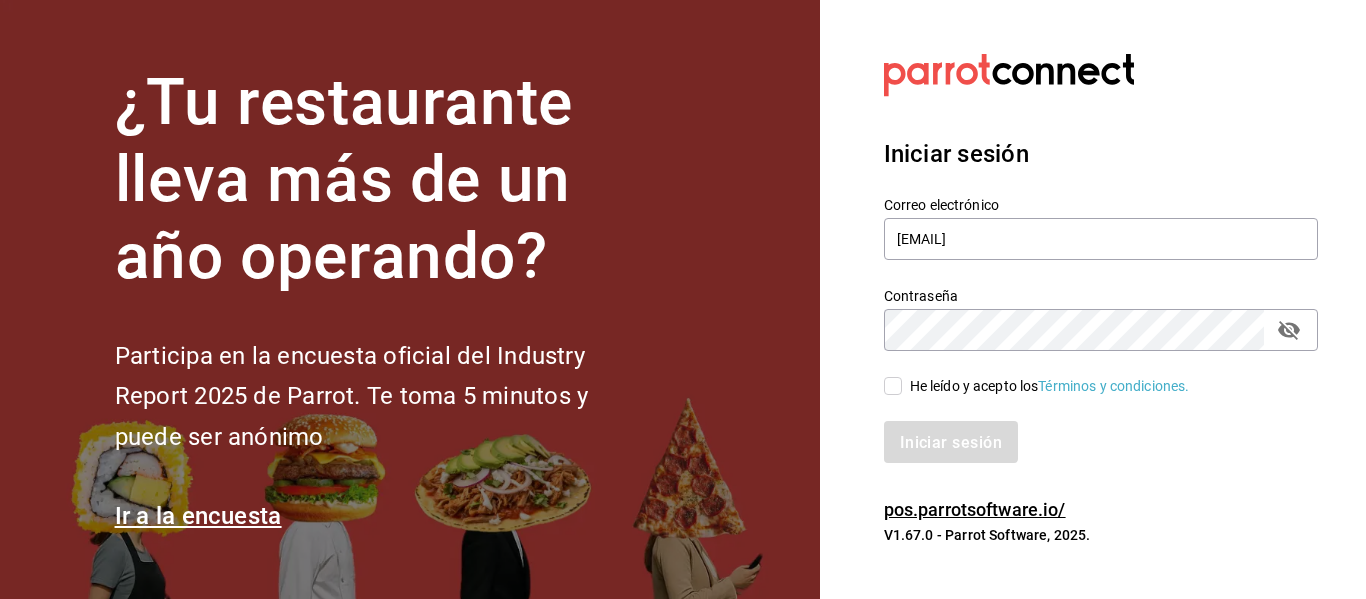 checkbox on "true" 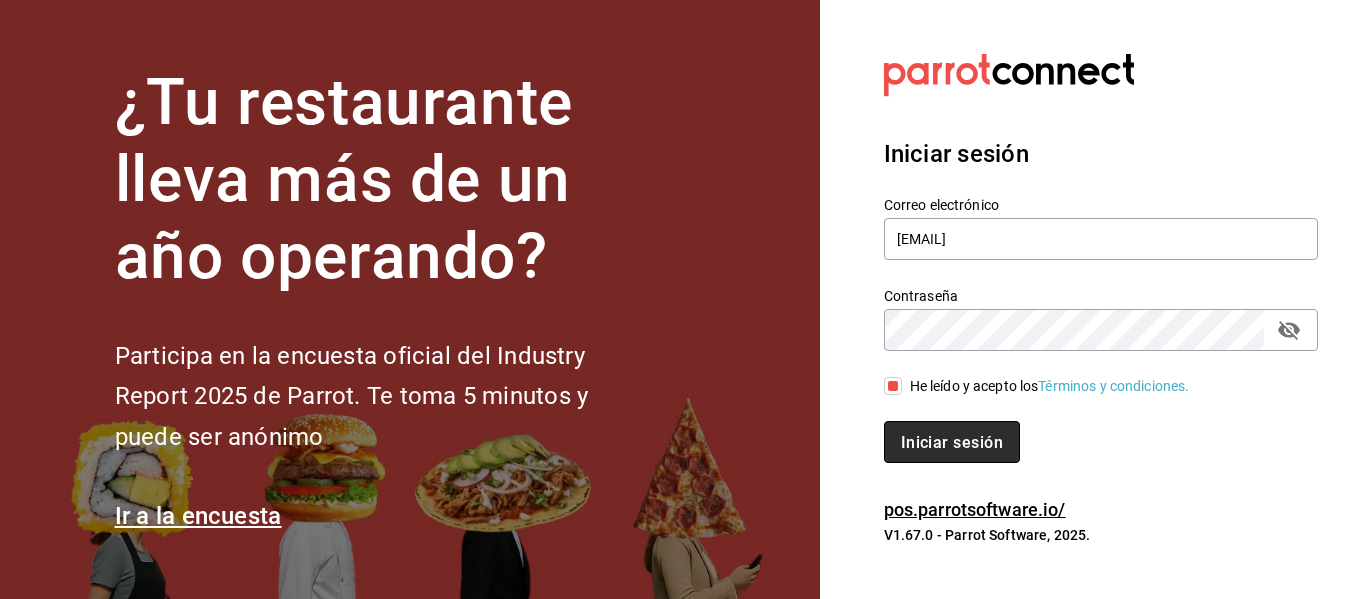click on "Iniciar sesión" at bounding box center (952, 441) 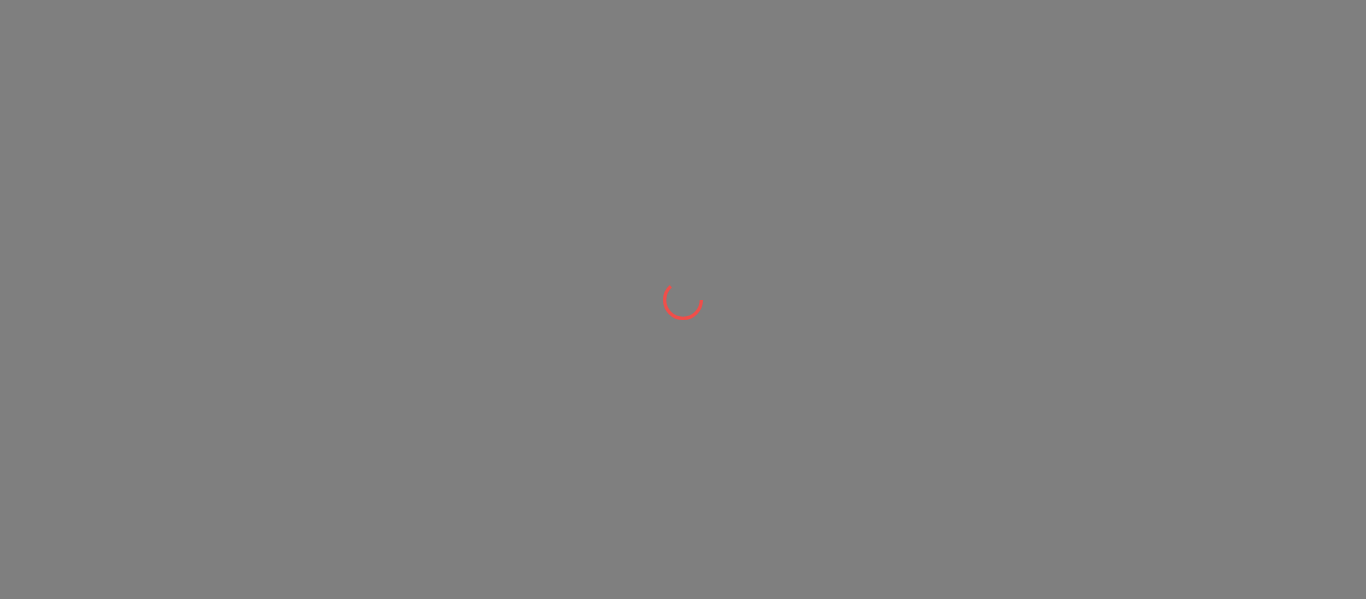 scroll, scrollTop: 0, scrollLeft: 0, axis: both 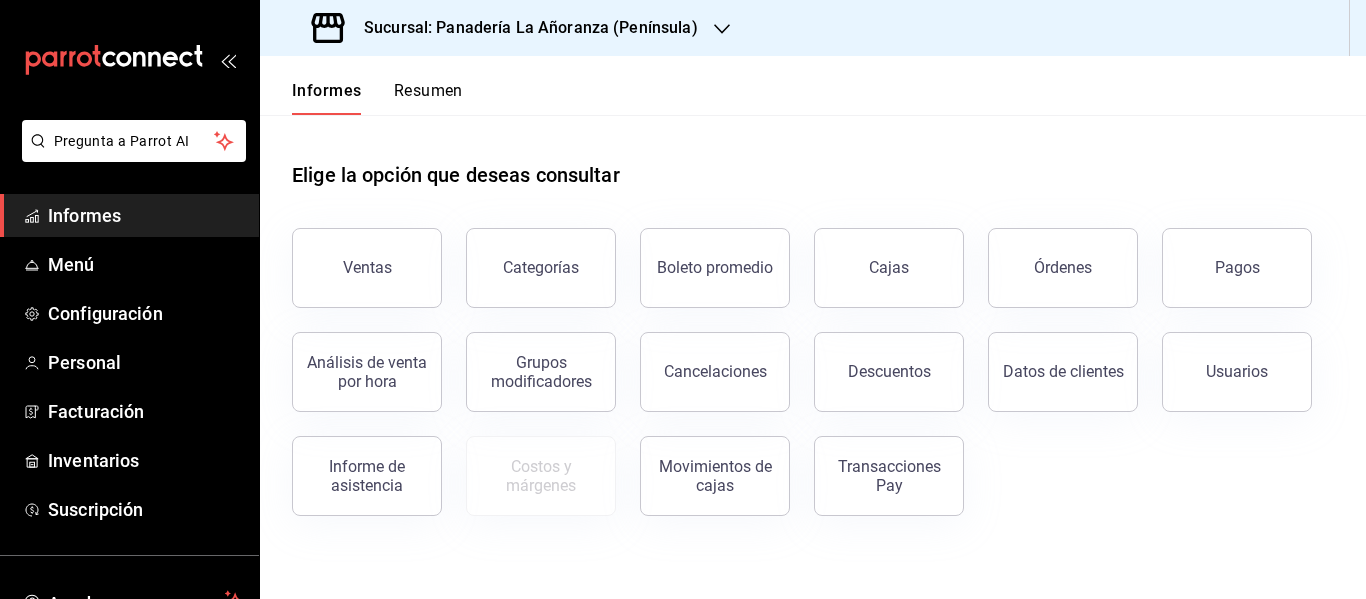 click on "Sucursal: Panadería La Añoranza (Península)" at bounding box center [507, 28] 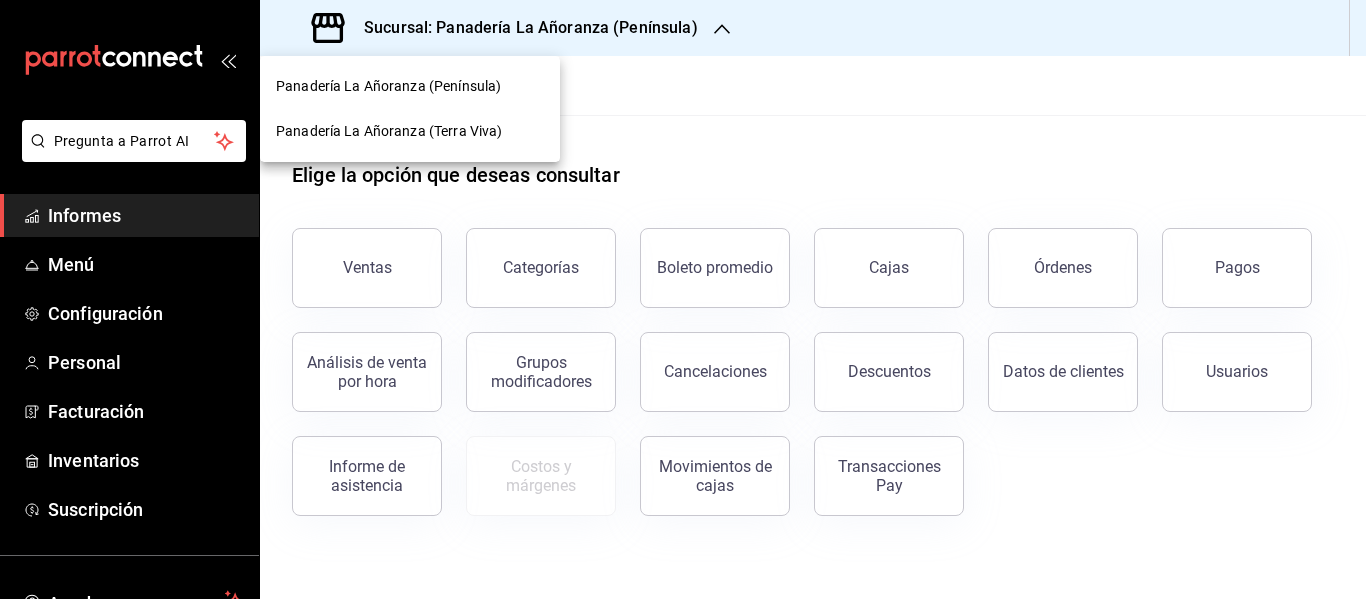 click on "Panadería La Añoranza (Terra Viva)" at bounding box center [389, 131] 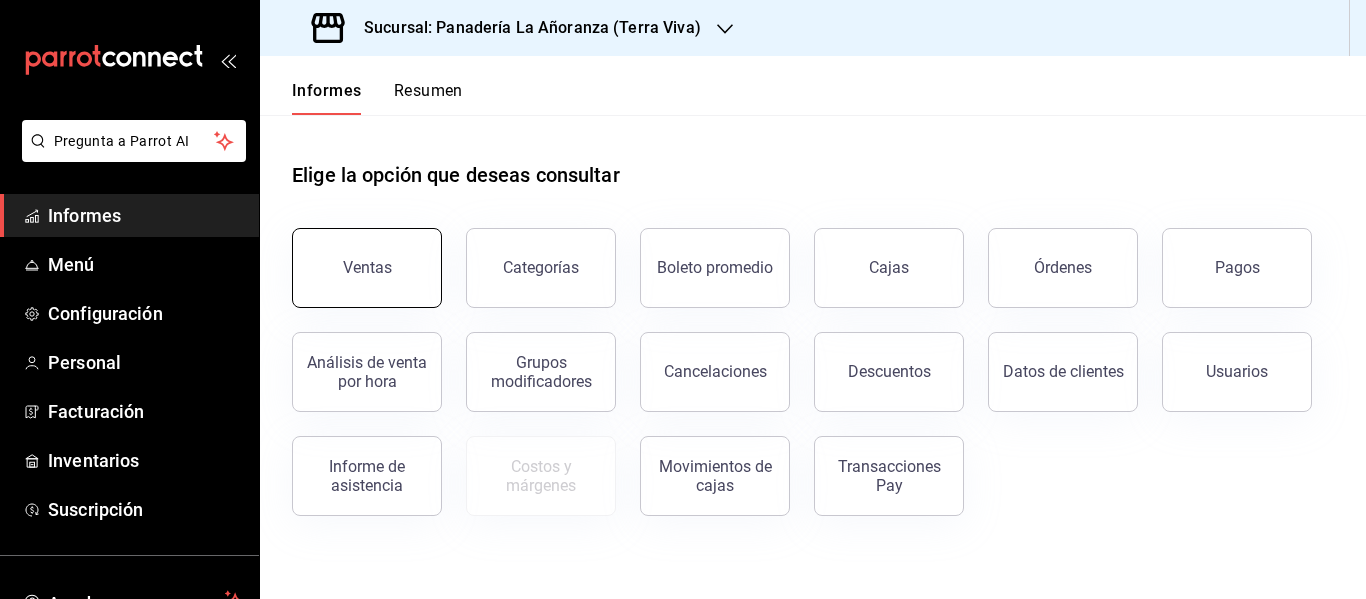 click on "Ventas" at bounding box center (367, 267) 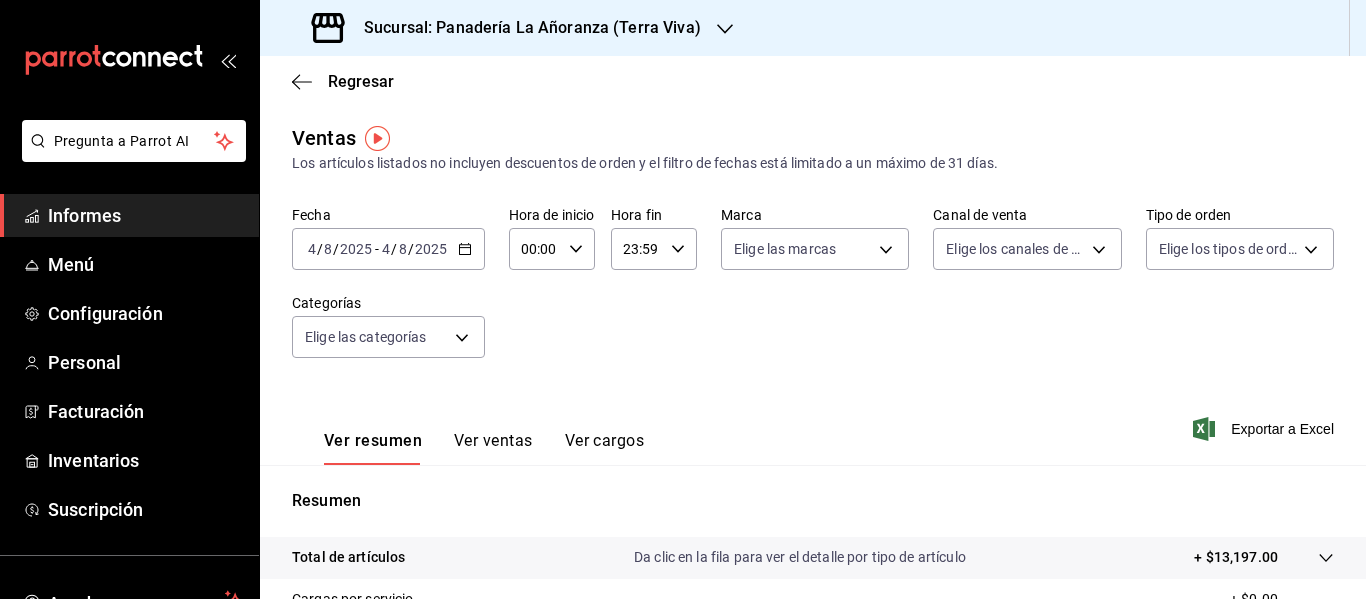 click on "Ver ventas" at bounding box center (493, 440) 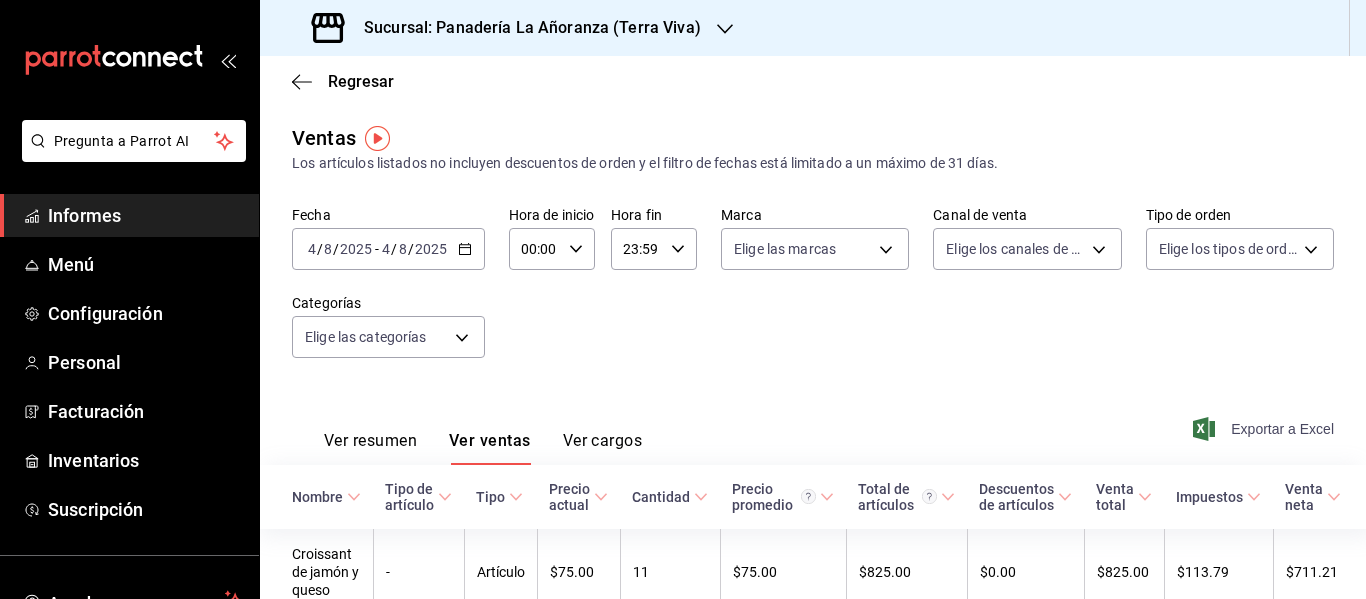 click on "Exportar a Excel" at bounding box center [1282, 429] 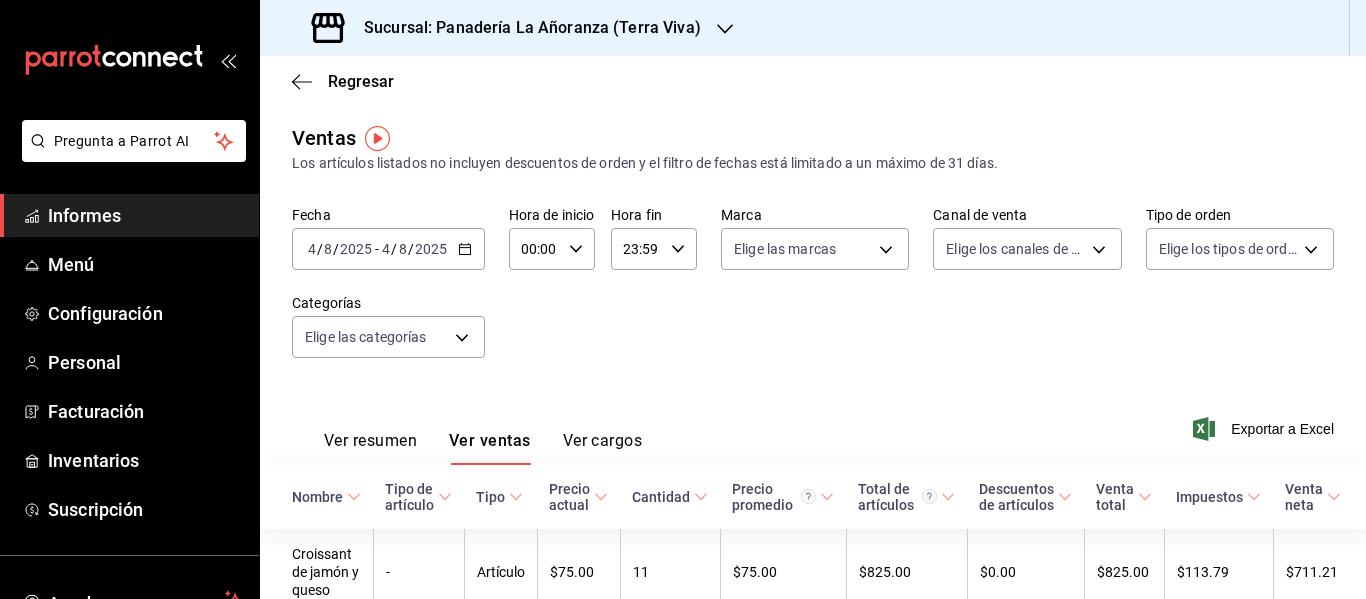 click 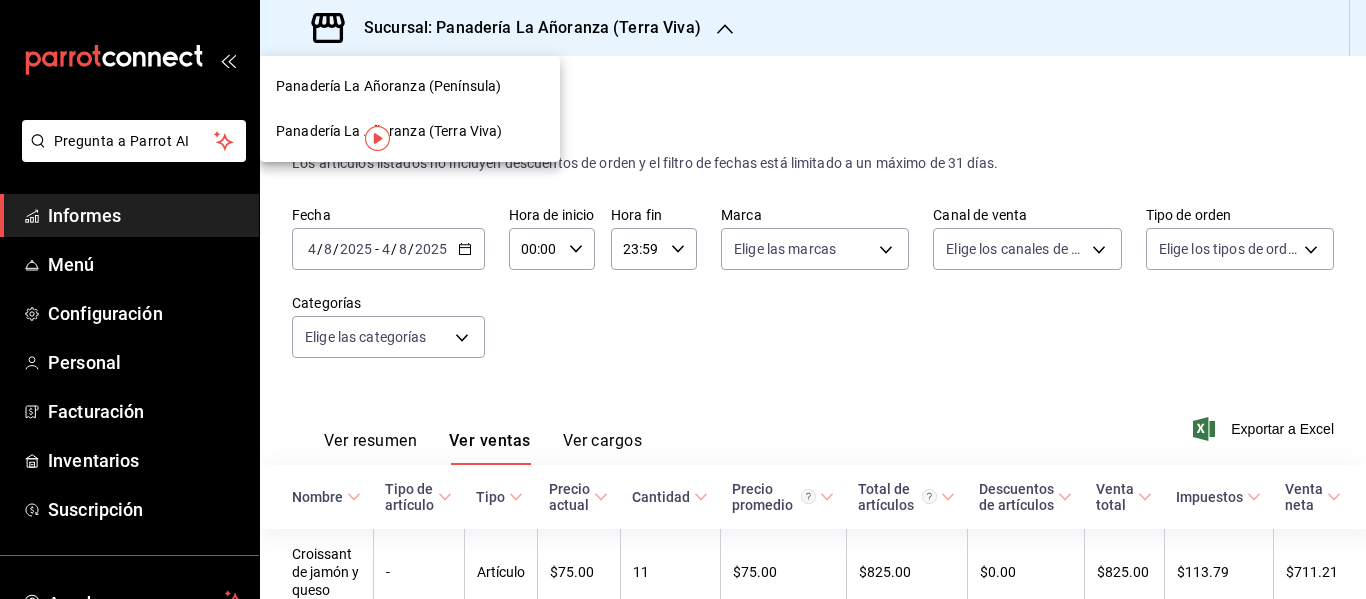 click on "Panadería La Añoranza (Península)" at bounding box center (388, 86) 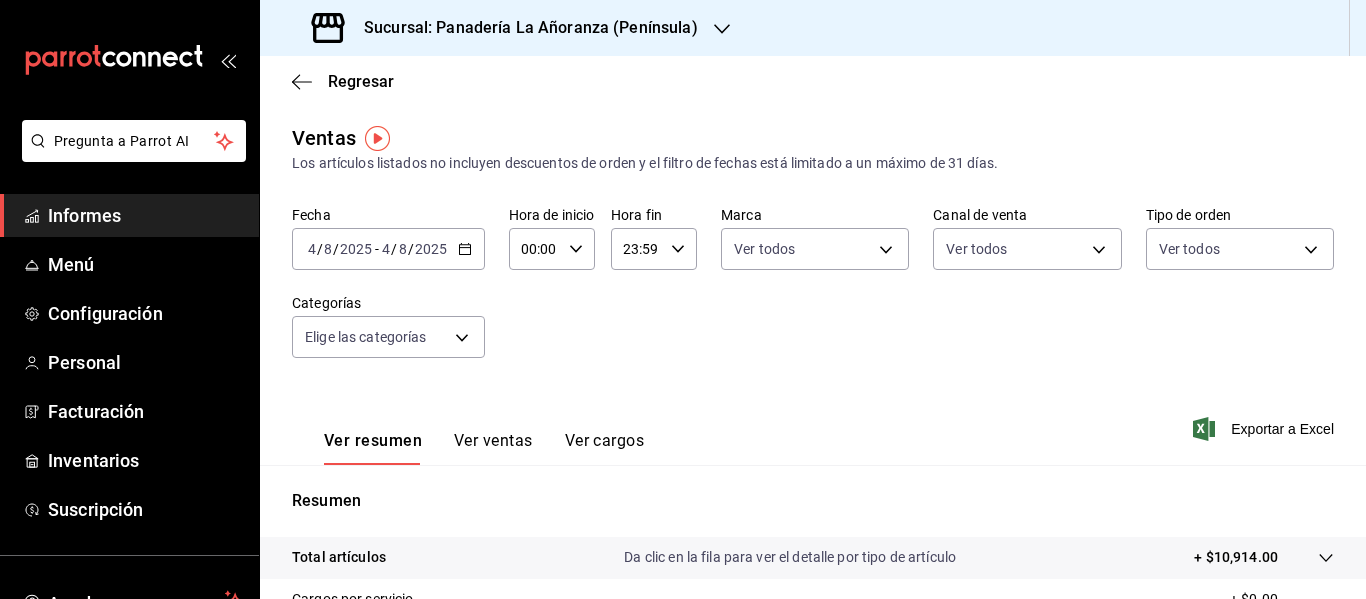 click on "Ver ventas" at bounding box center (493, 440) 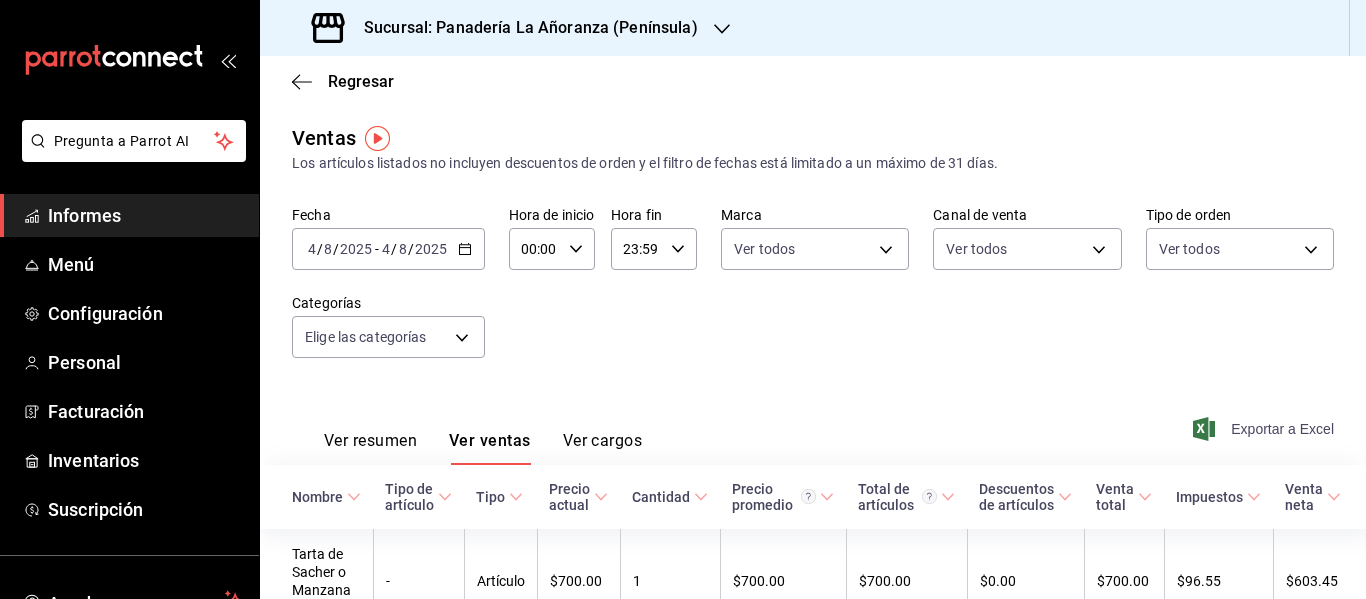 click on "Exportar a Excel" at bounding box center (1282, 429) 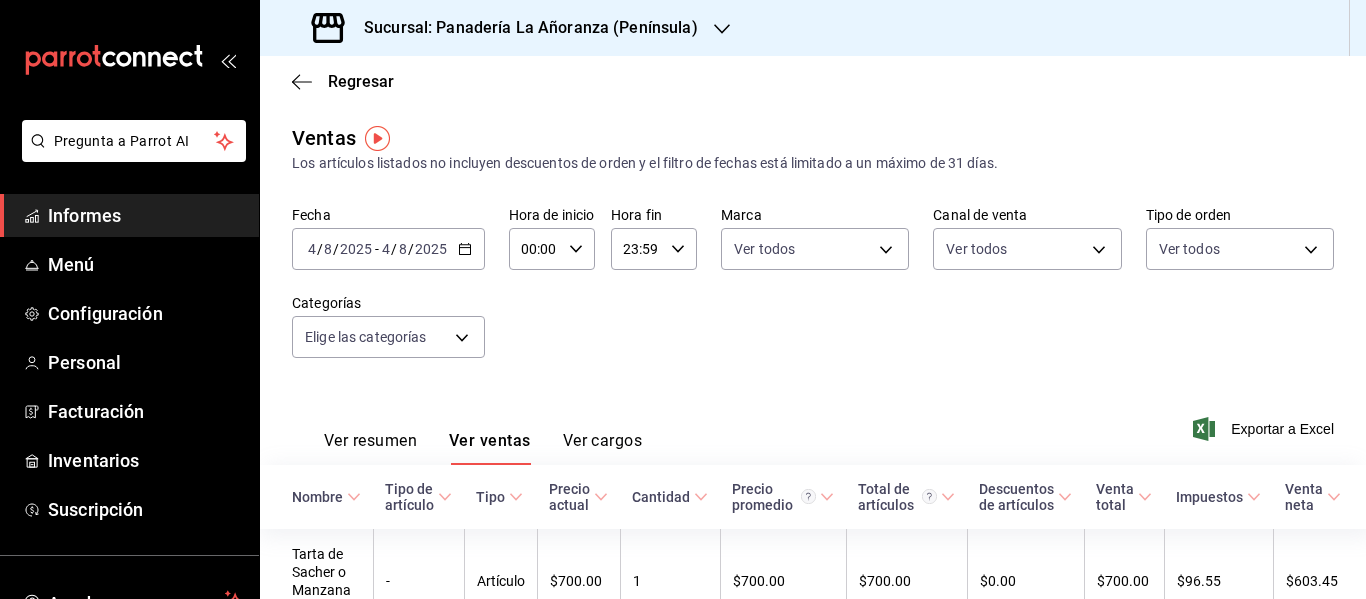click on "Regresar" at bounding box center (813, 81) 